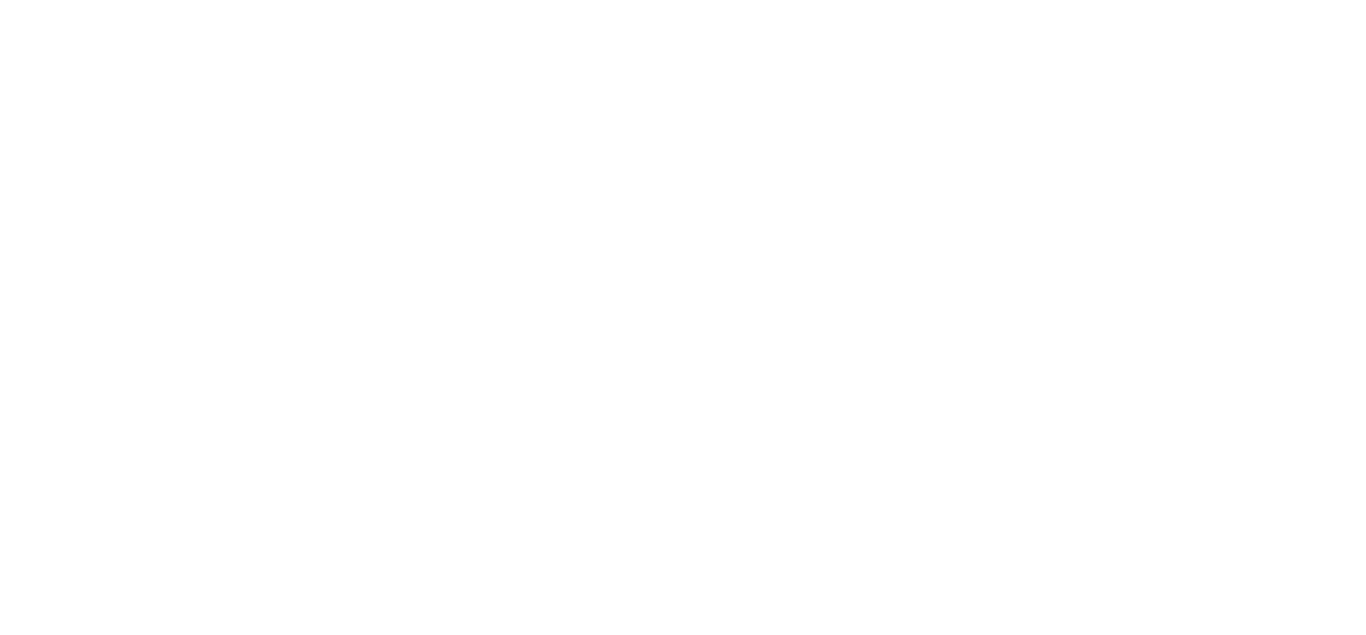 scroll, scrollTop: 0, scrollLeft: 0, axis: both 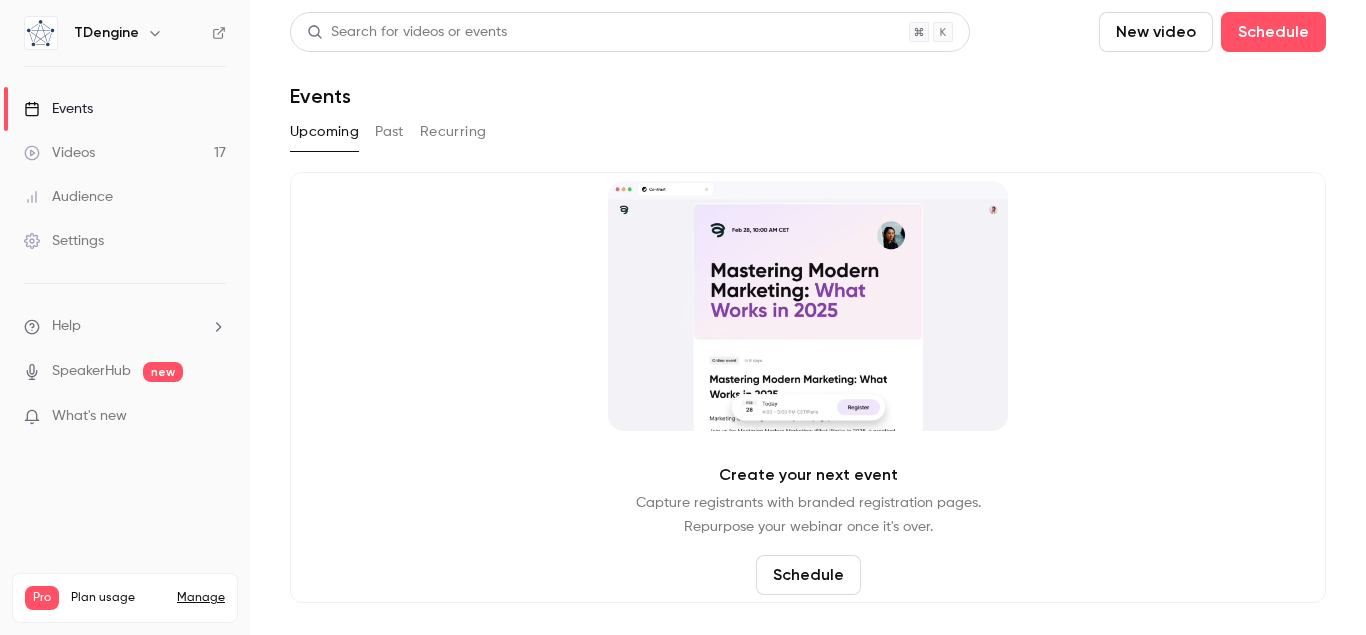 click on "Videos 17" at bounding box center (125, 153) 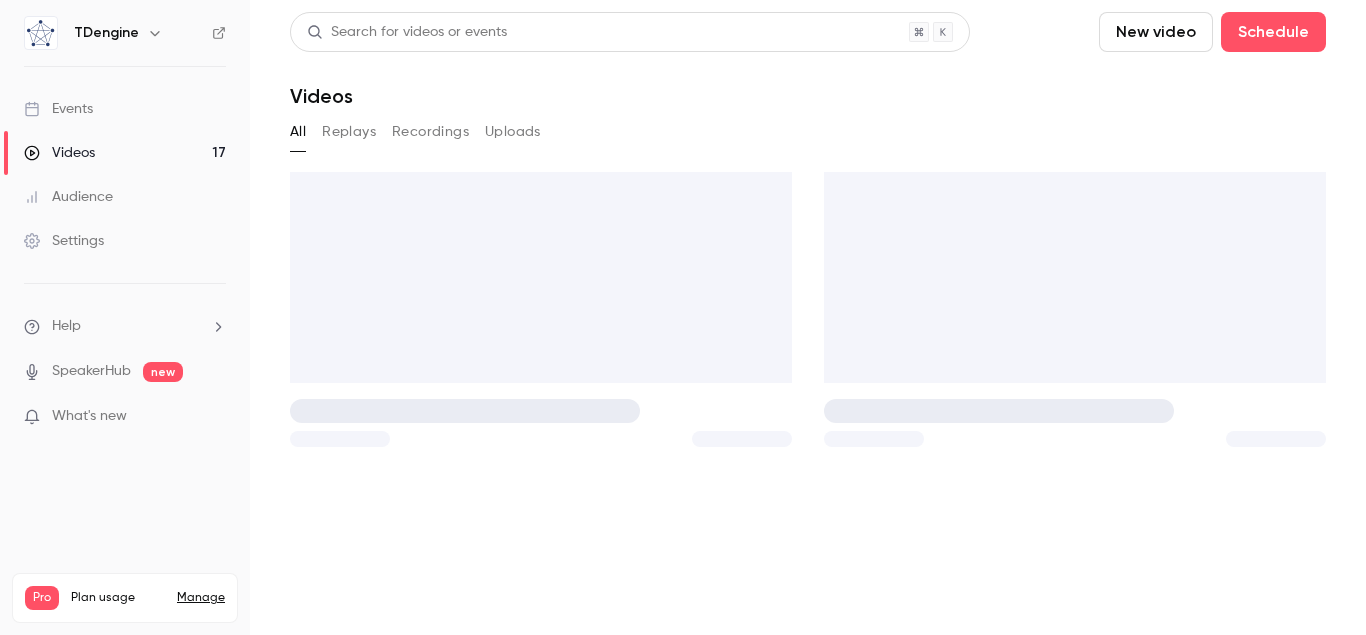 click on "Events" at bounding box center (125, 109) 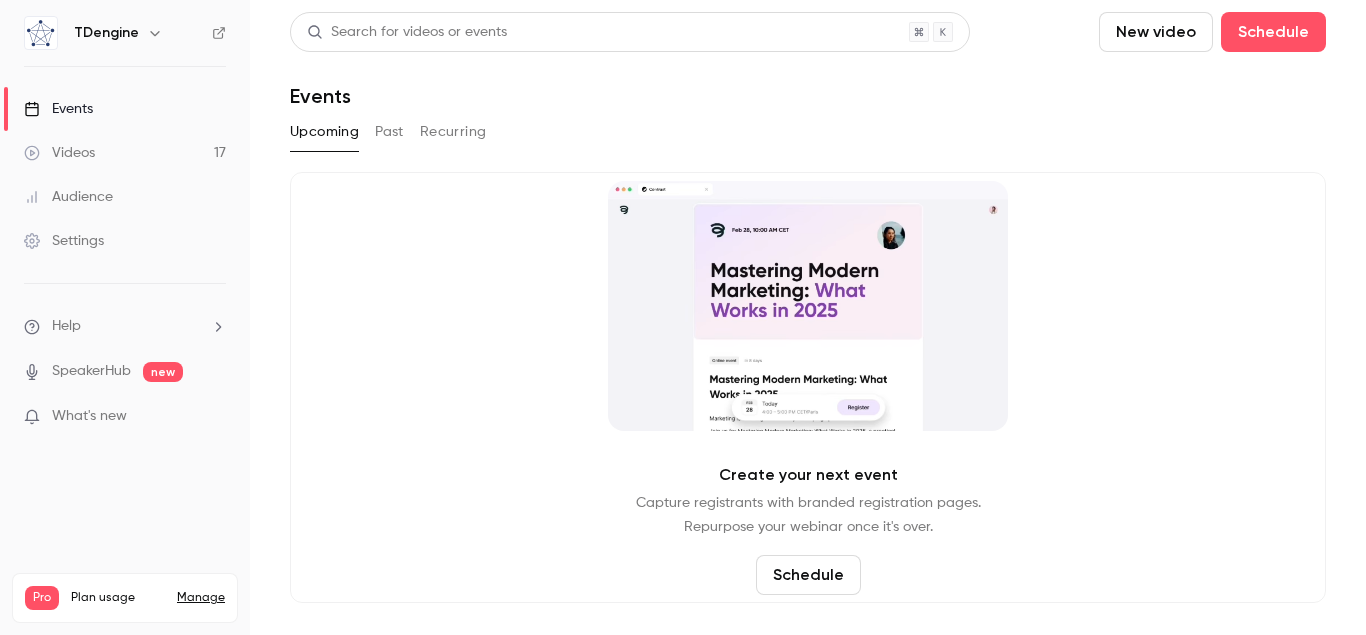 click on "Past" at bounding box center [389, 132] 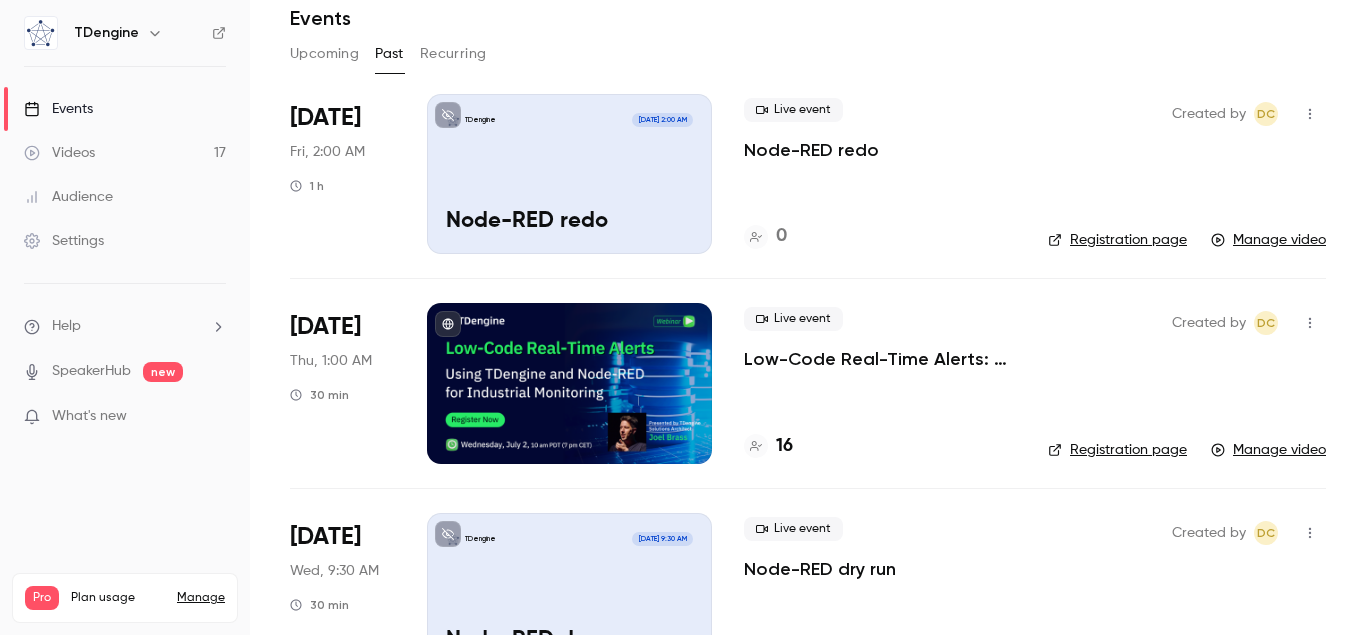scroll, scrollTop: 114, scrollLeft: 0, axis: vertical 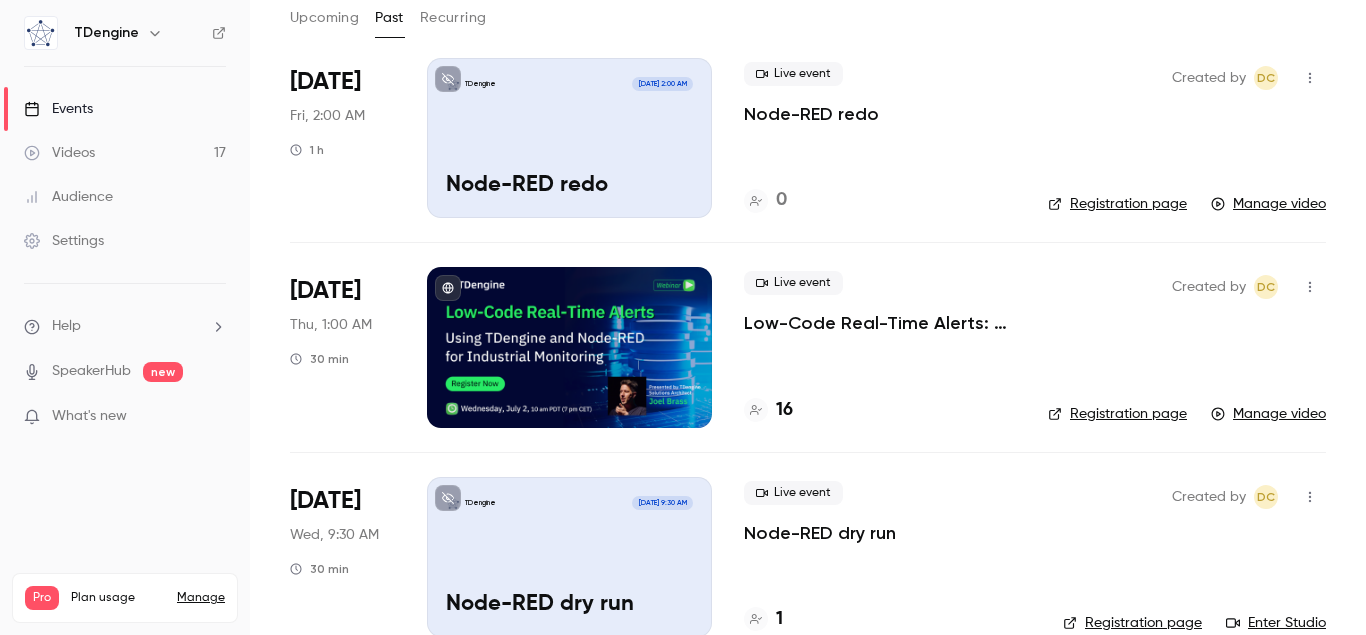 click on "Low-Code Real-Time Alerts: Using Node-RED and TDengine for Industrial Monitoring" at bounding box center [880, 323] 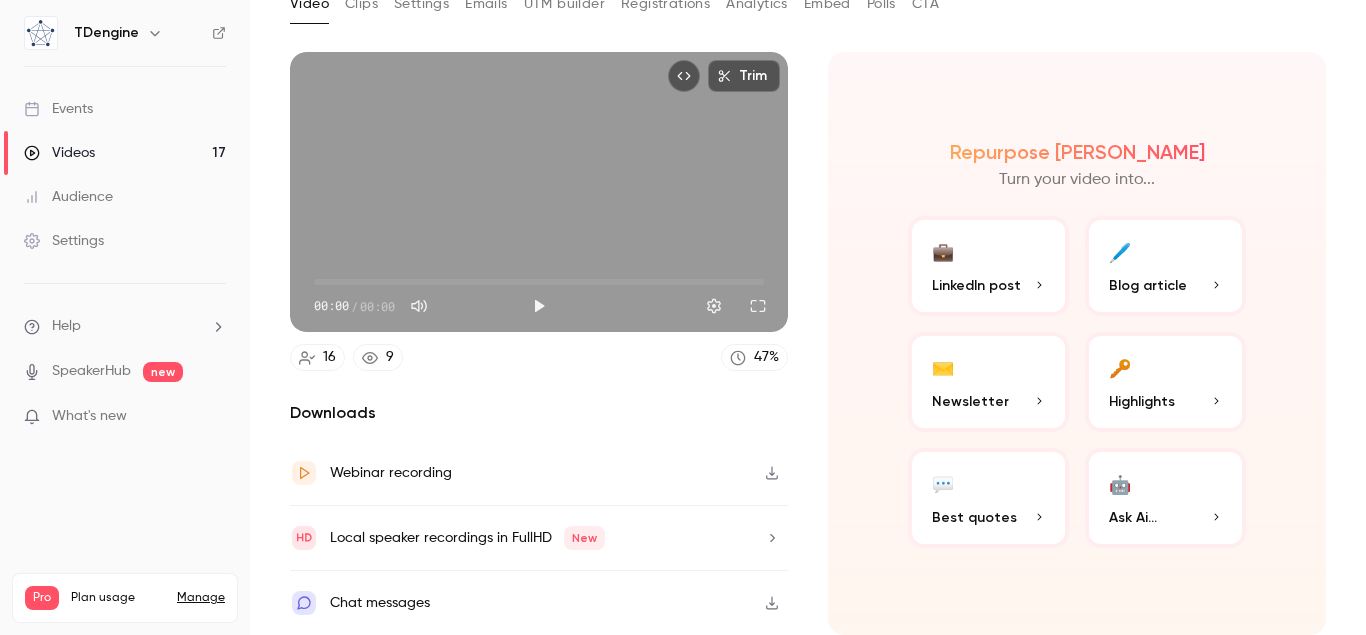 scroll, scrollTop: 0, scrollLeft: 0, axis: both 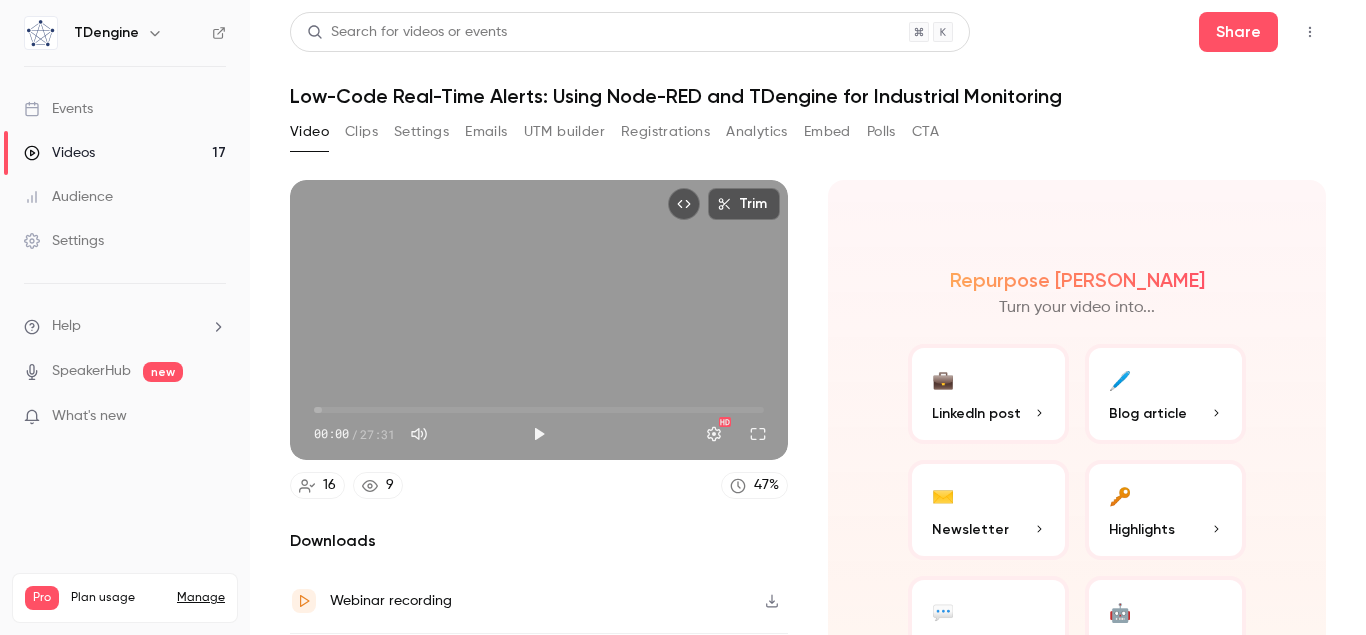 click on "Settings" at bounding box center [421, 132] 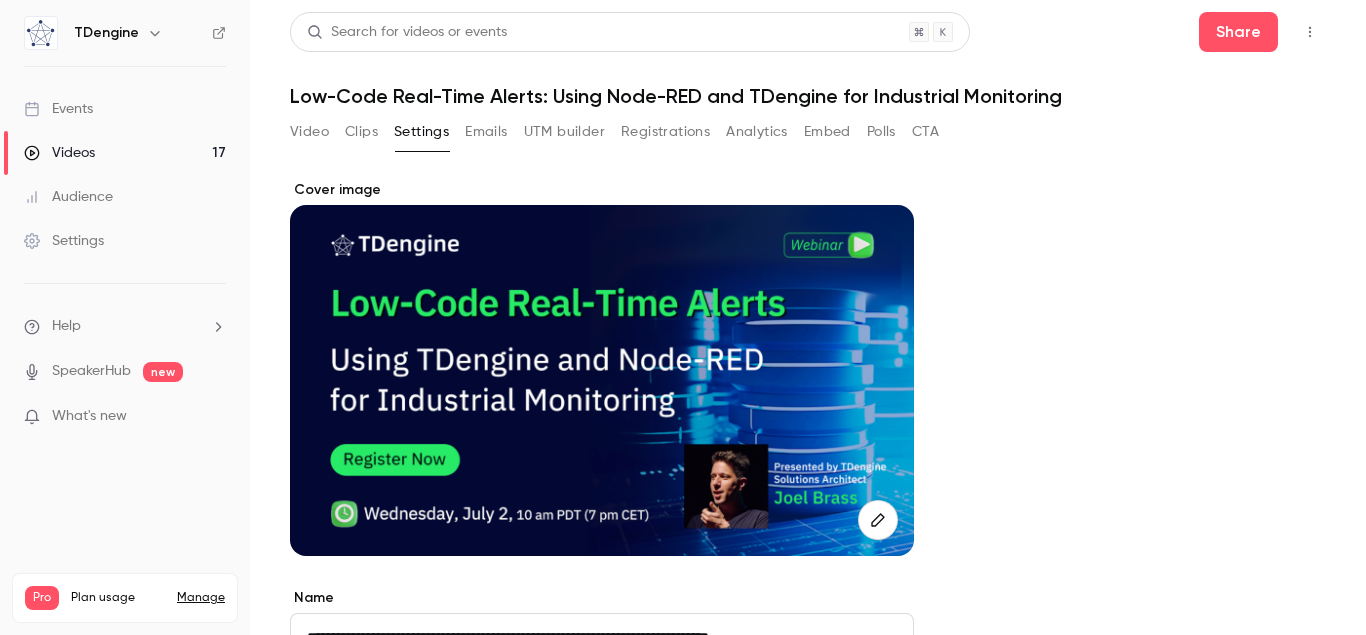 click on "Registrations" at bounding box center (665, 132) 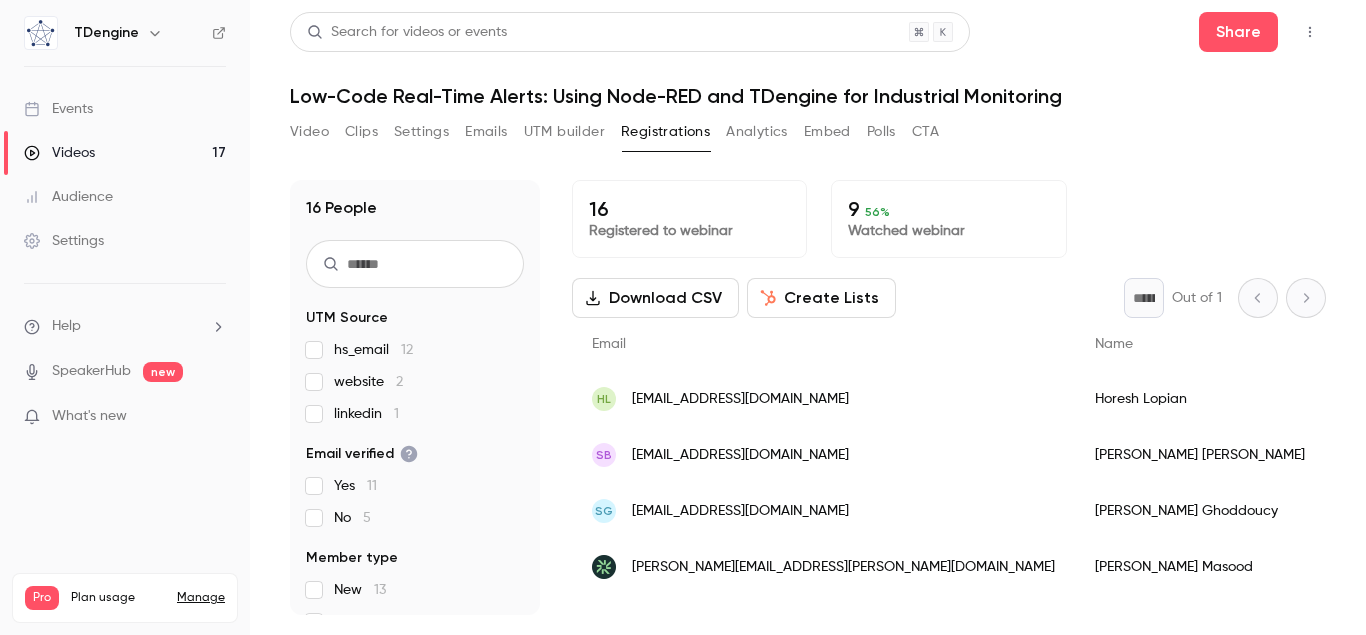 click on "Create Lists" at bounding box center (821, 298) 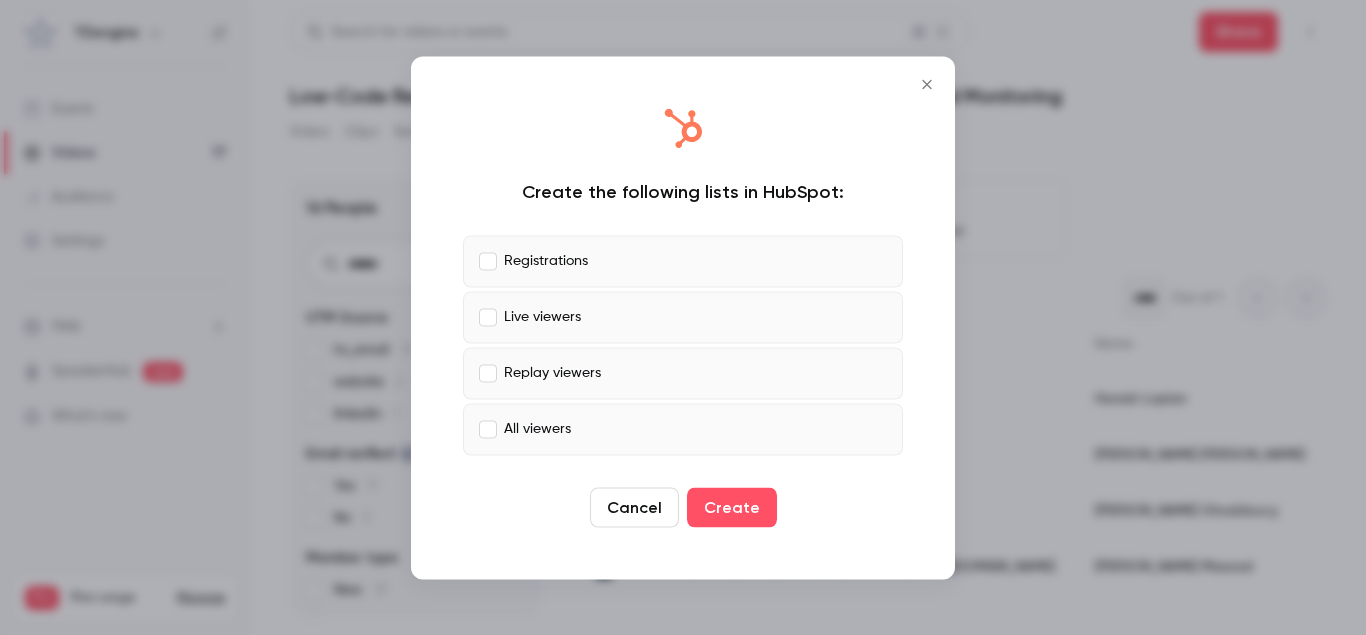 click on "Live viewers" at bounding box center (542, 317) 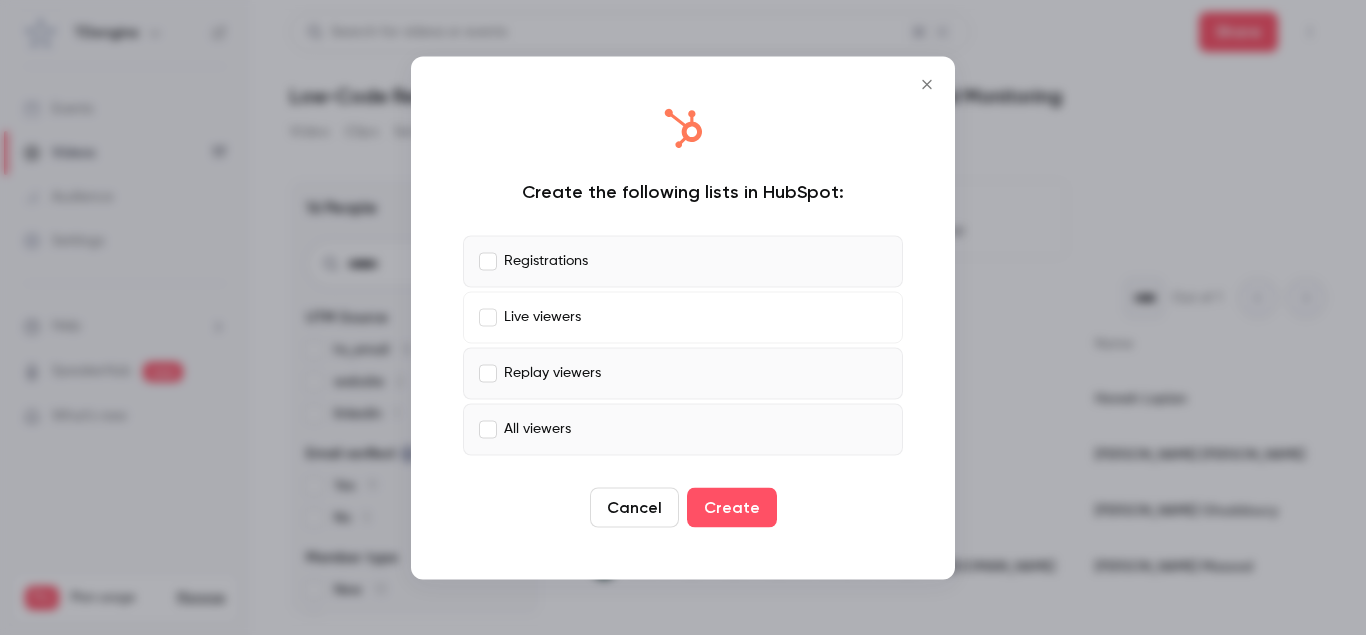 click on "Replay viewers" at bounding box center (552, 373) 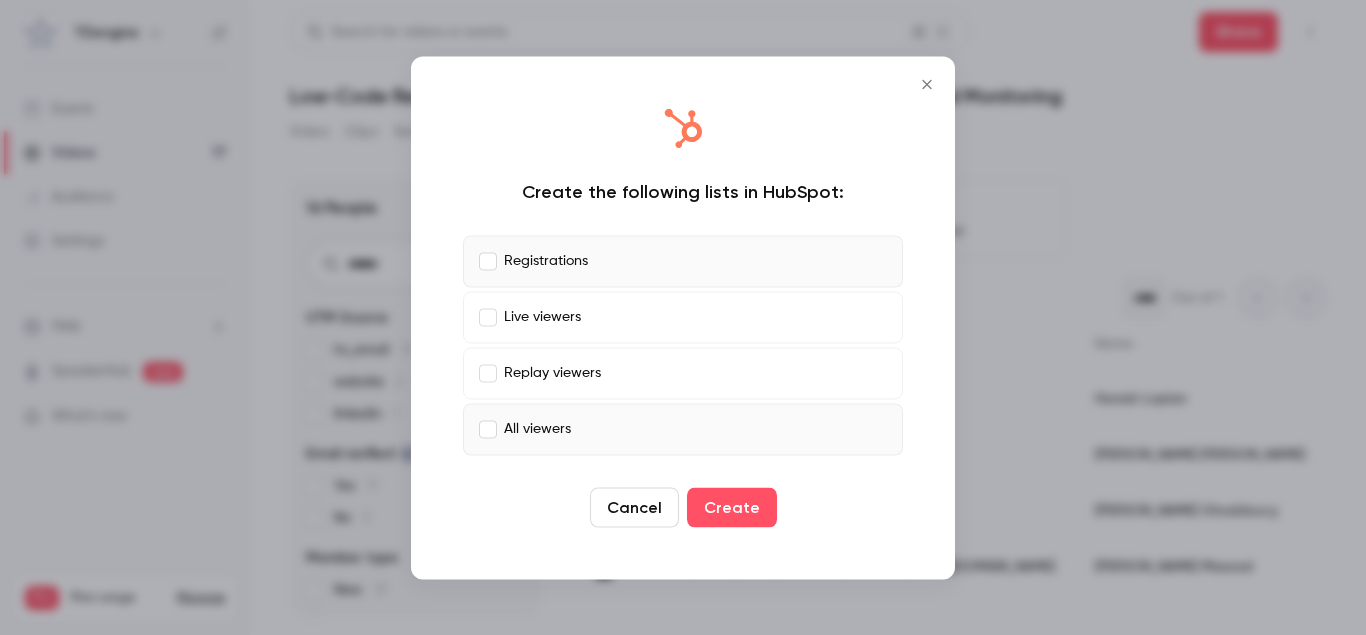click on "All viewers" at bounding box center (537, 429) 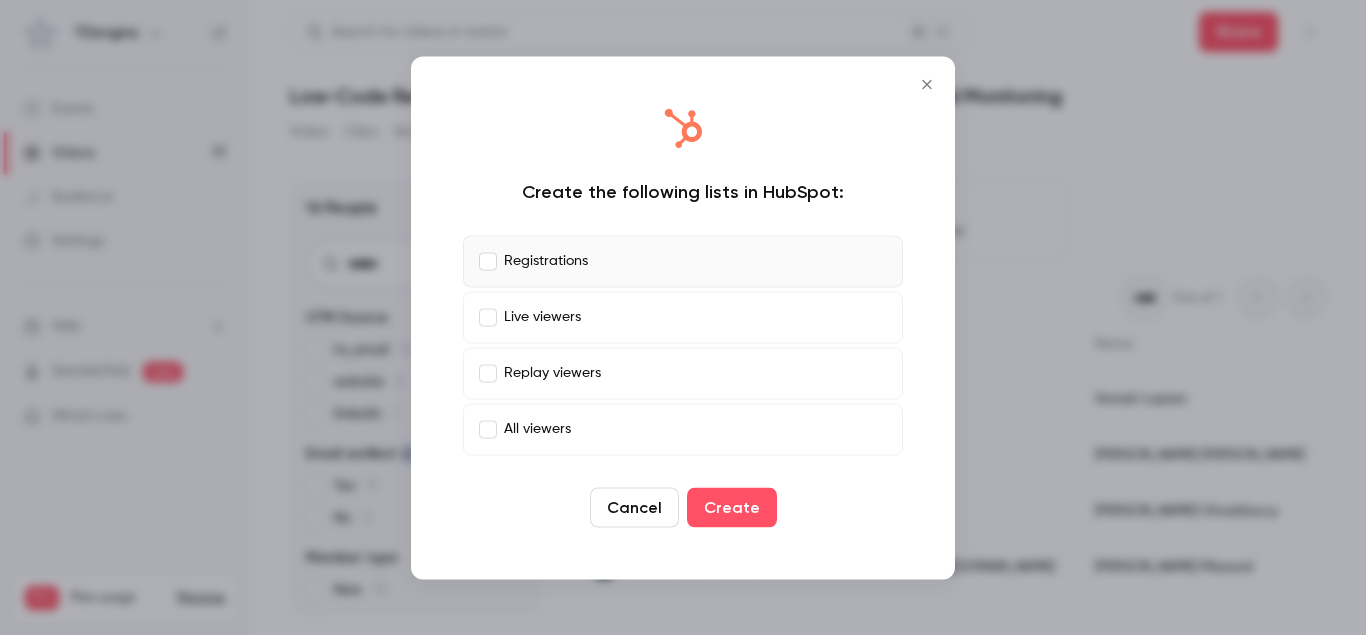 click on "Cancel" at bounding box center (634, 507) 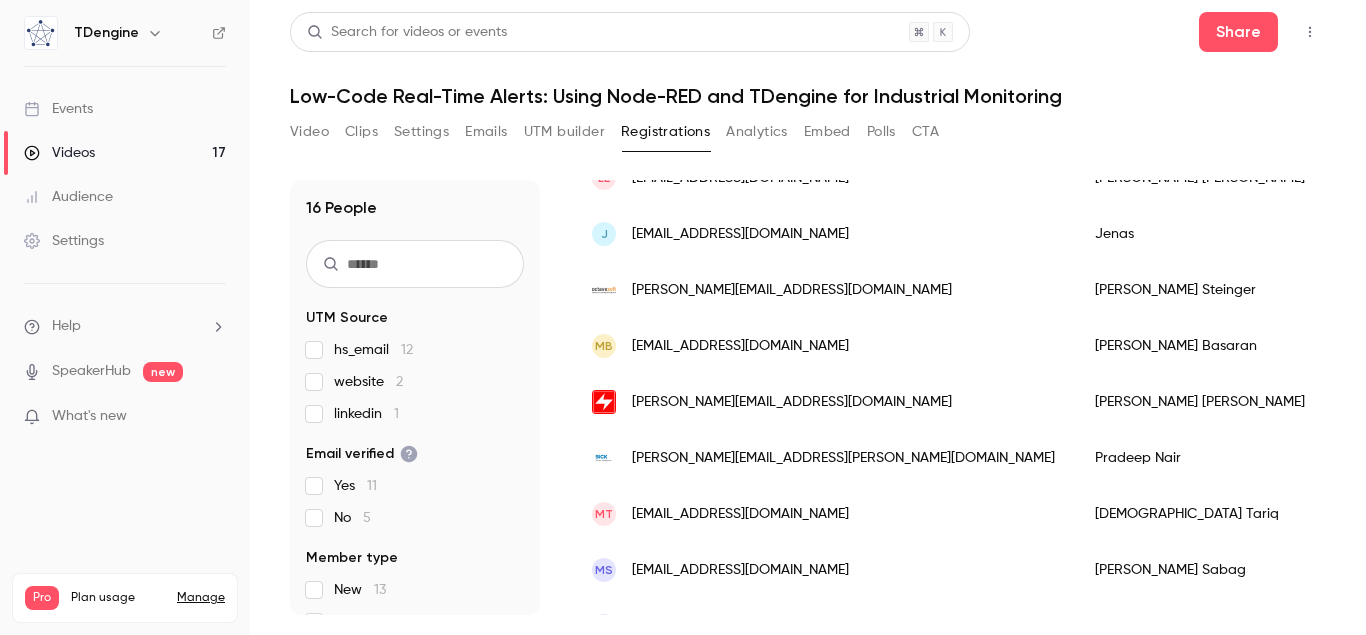 scroll, scrollTop: 570, scrollLeft: 0, axis: vertical 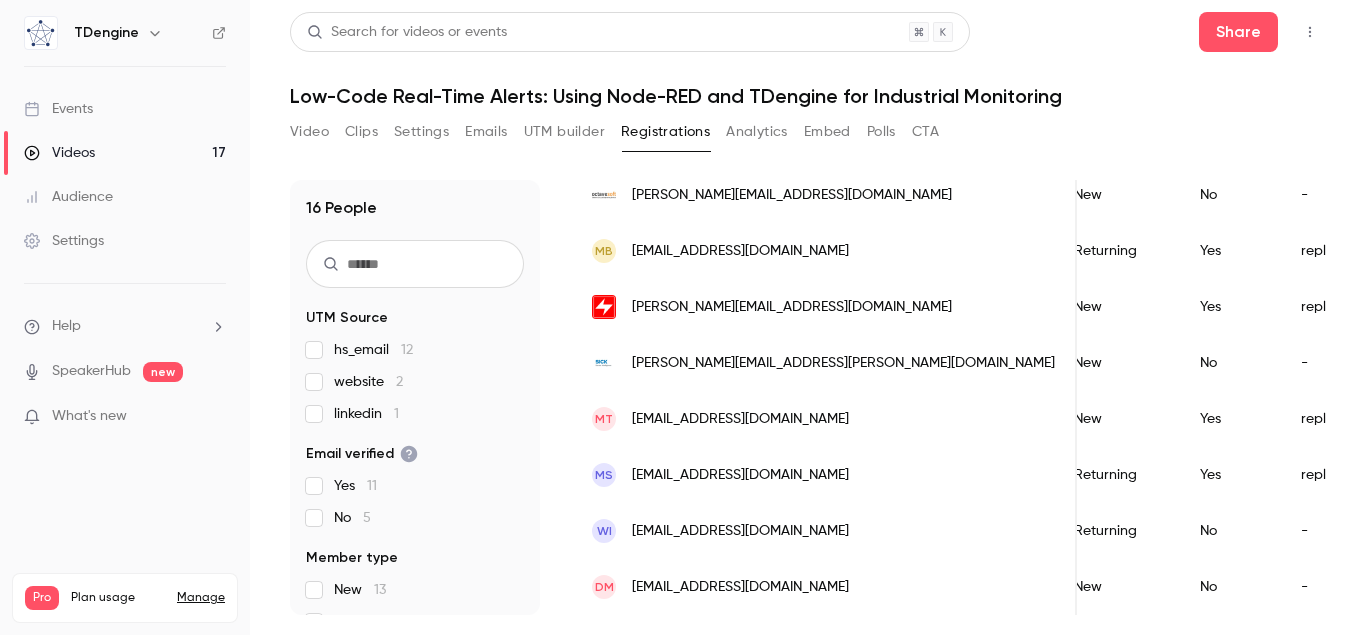 click on "No" at bounding box center (1230, 587) 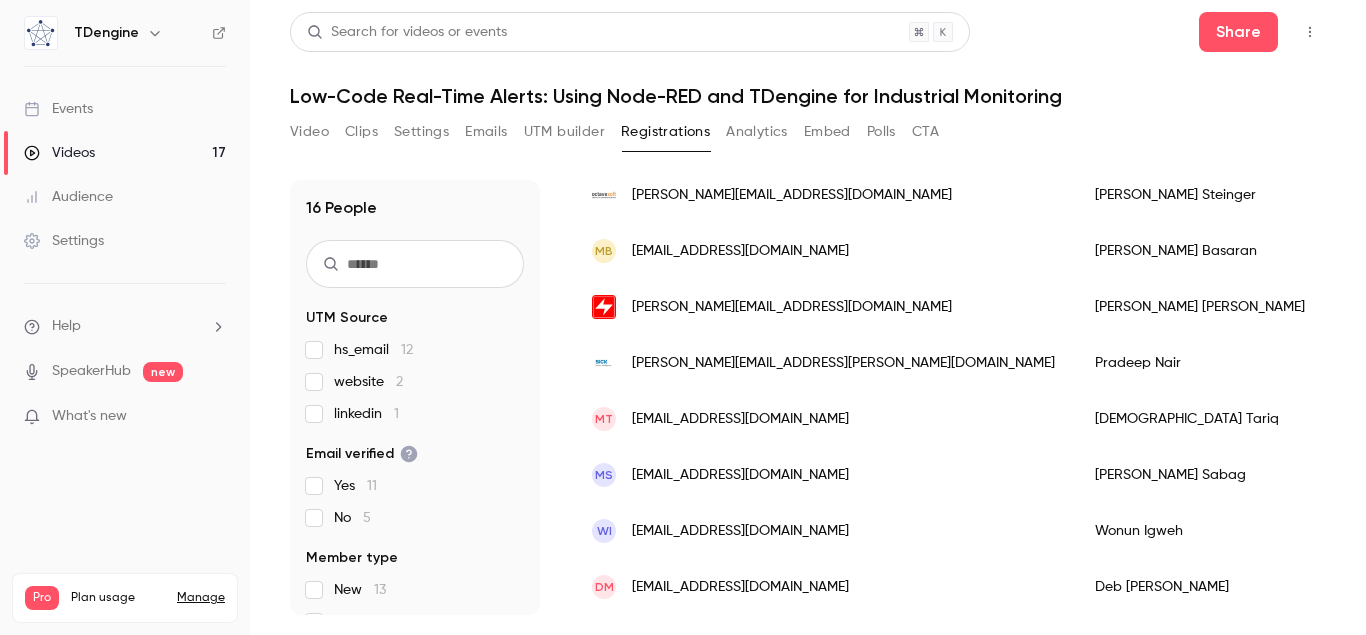 scroll, scrollTop: 0, scrollLeft: 173, axis: horizontal 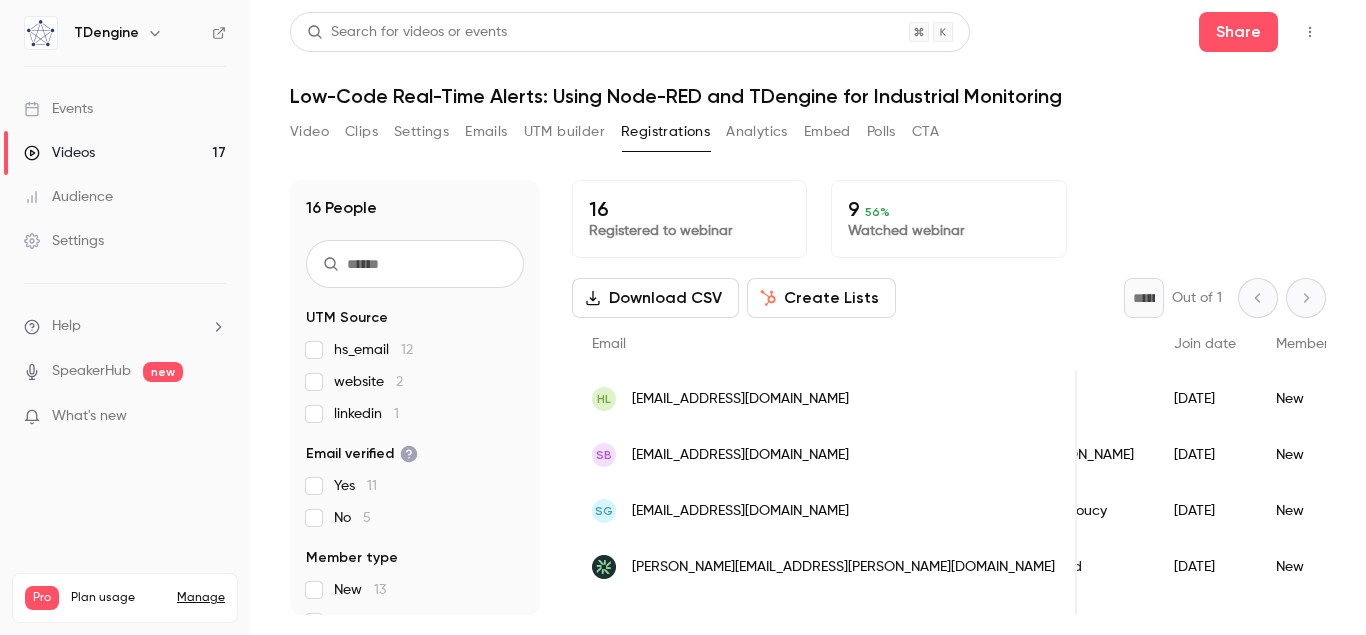 click on "Create Lists" at bounding box center (821, 298) 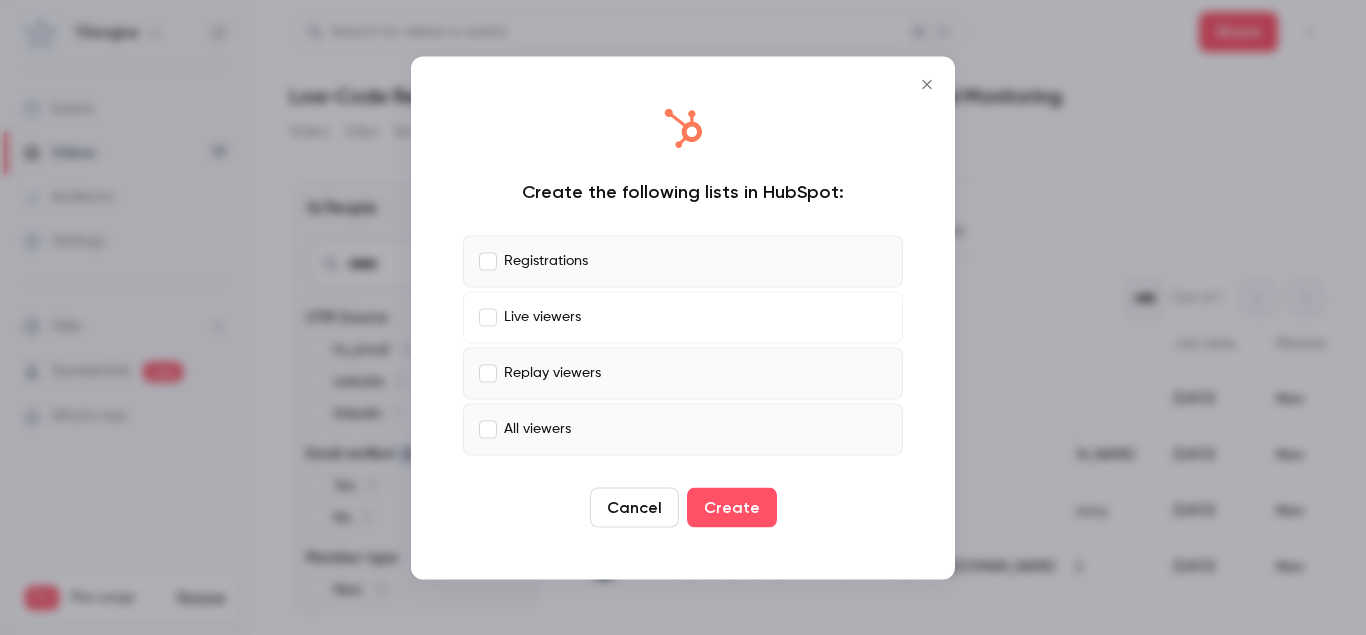 click on "Replay viewers" at bounding box center (683, 373) 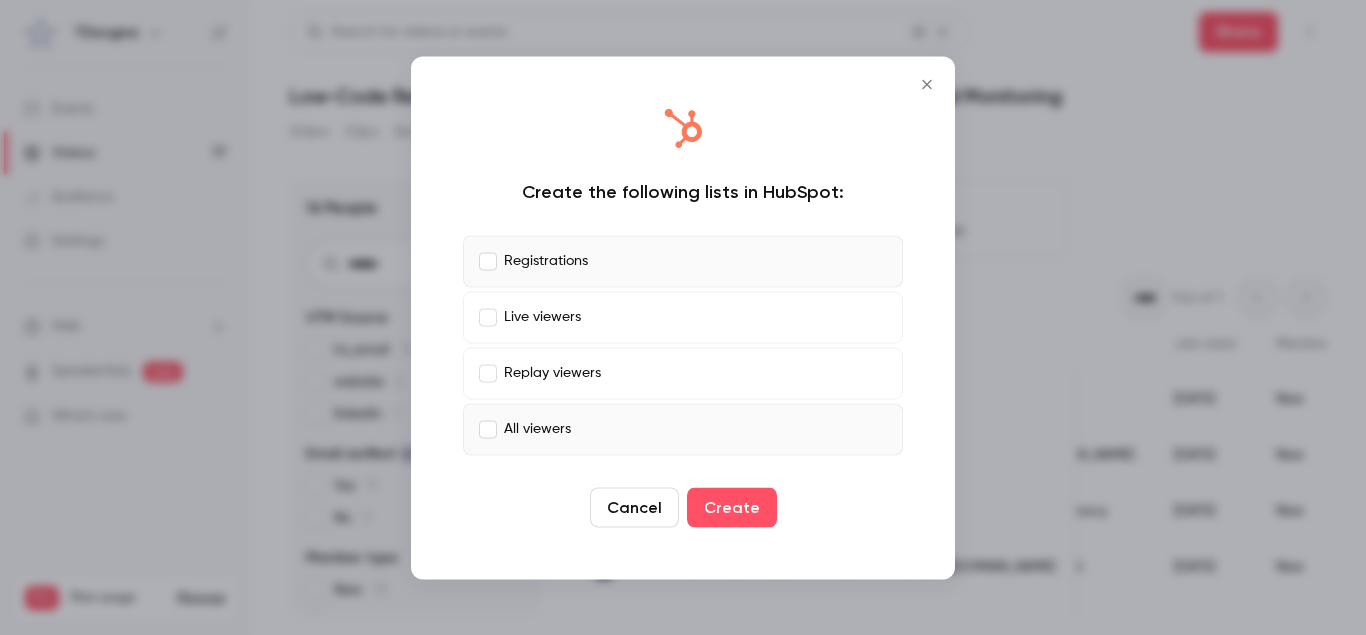 click on "All viewers" at bounding box center [683, 429] 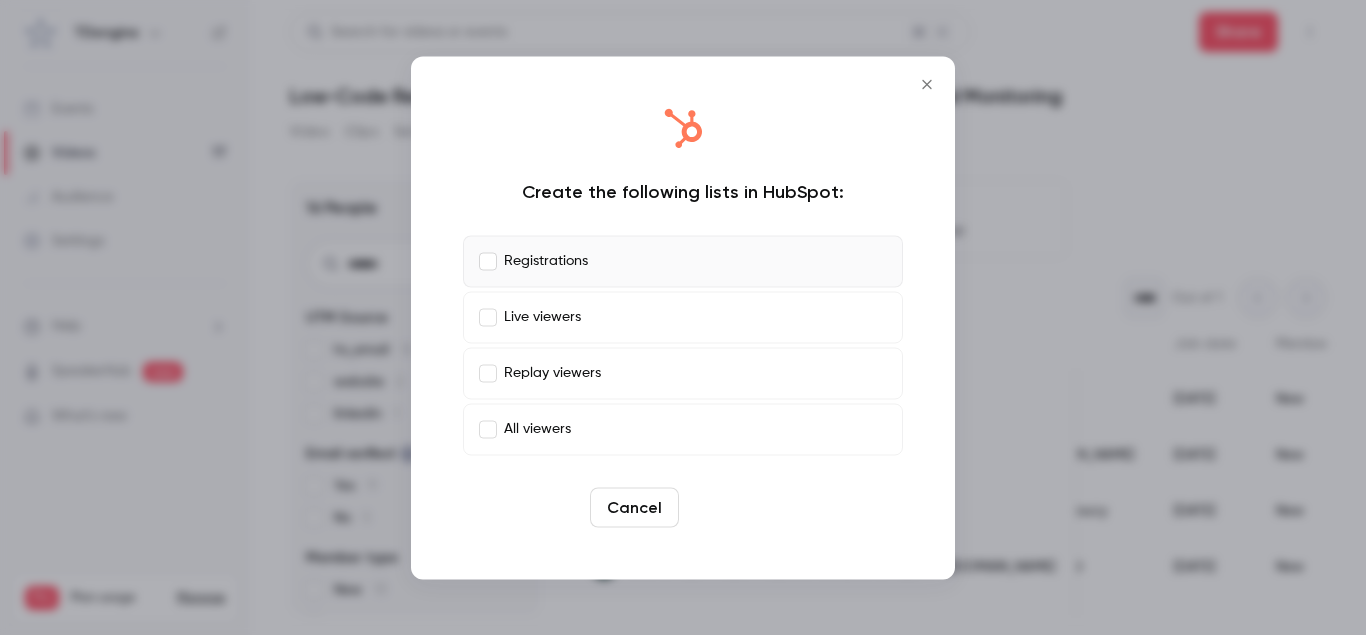 click on "Create" at bounding box center (732, 507) 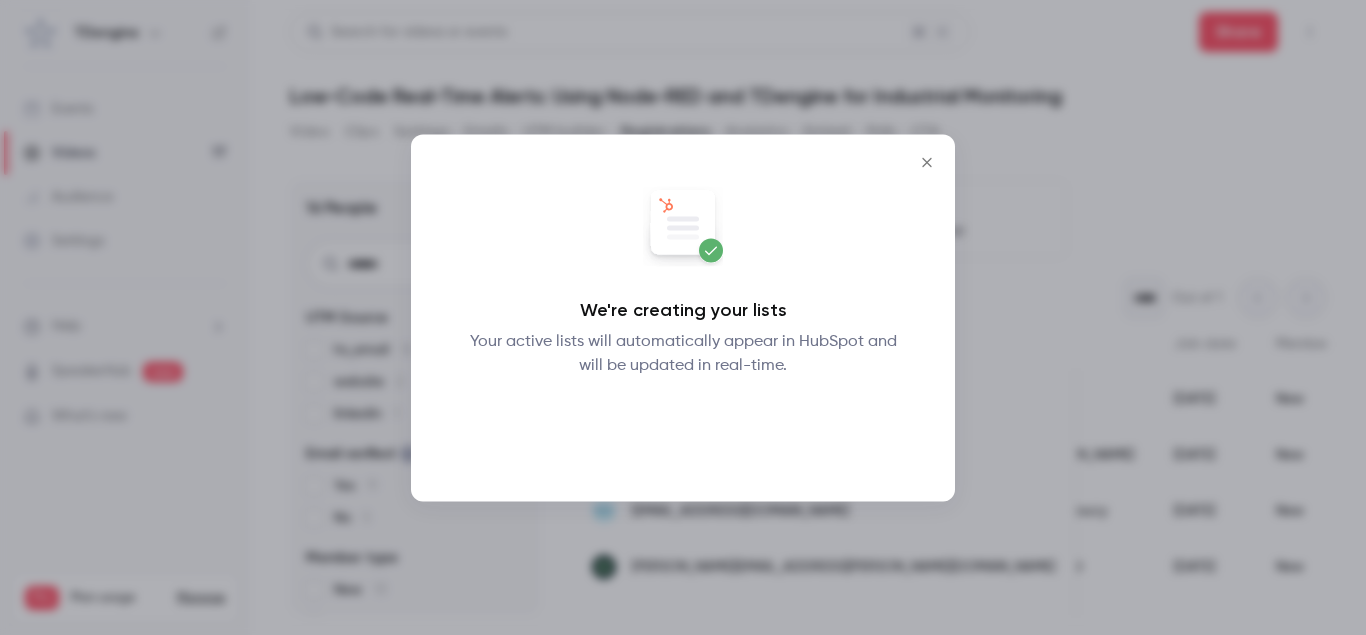 click on "Okay" at bounding box center [683, 429] 